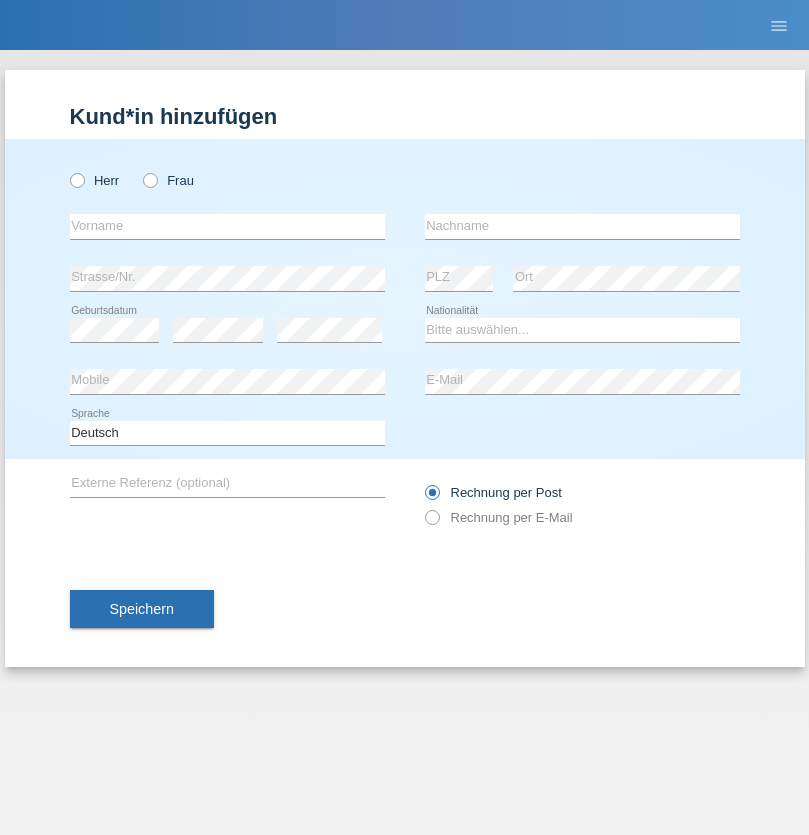 scroll, scrollTop: 0, scrollLeft: 0, axis: both 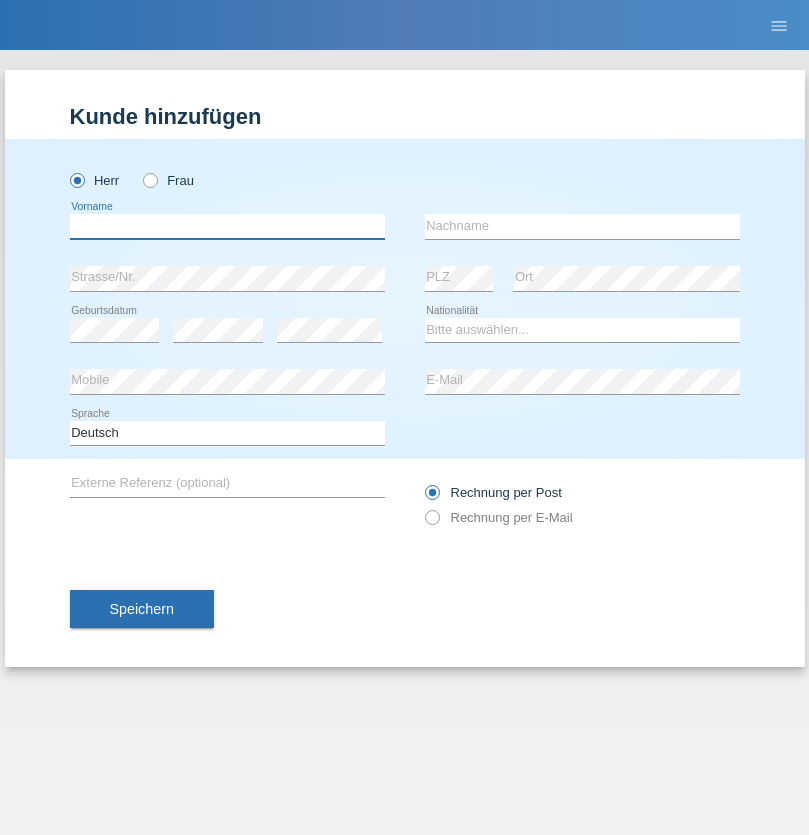 click at bounding box center (227, 226) 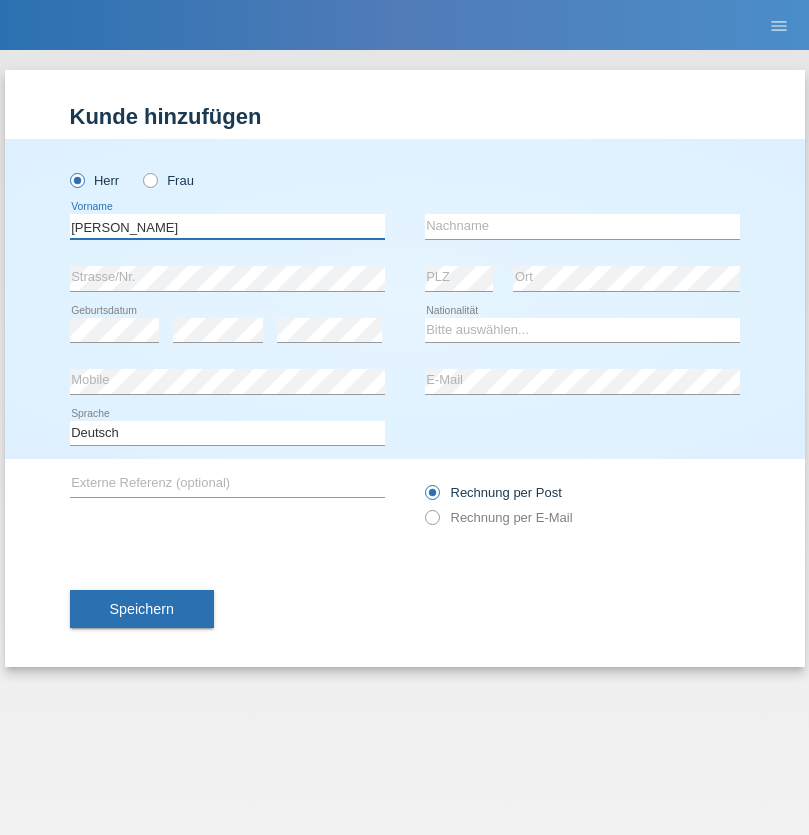 type on "[PERSON_NAME]" 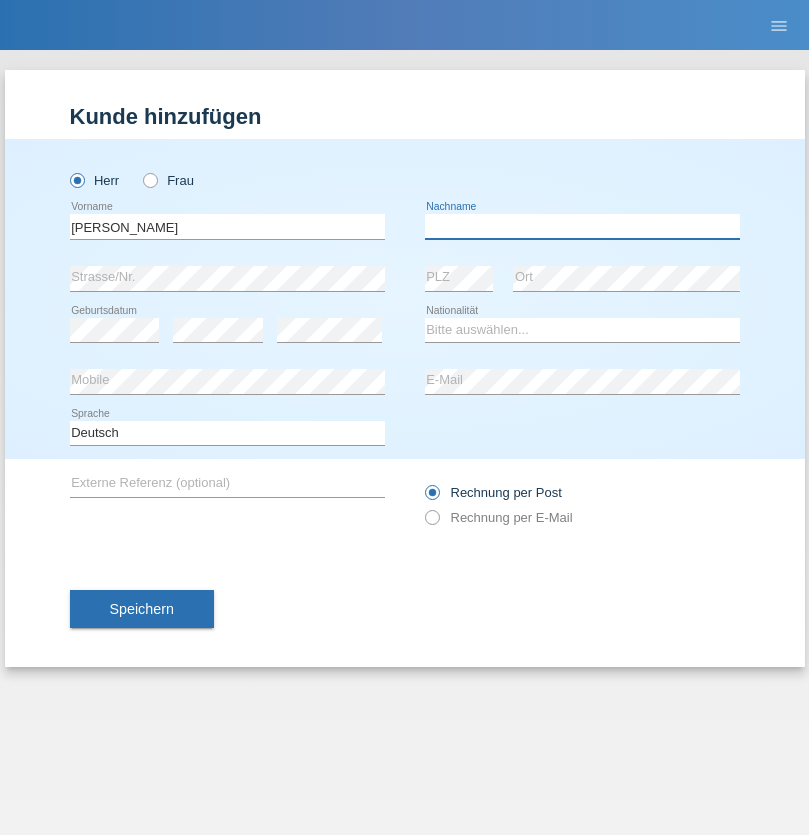 click at bounding box center (582, 226) 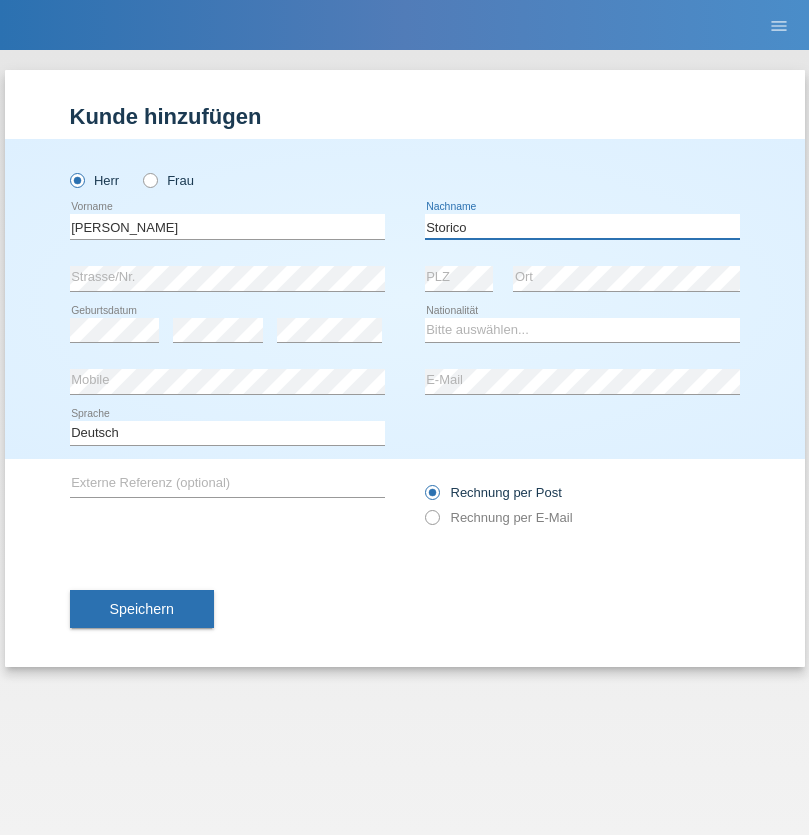 type on "Storico" 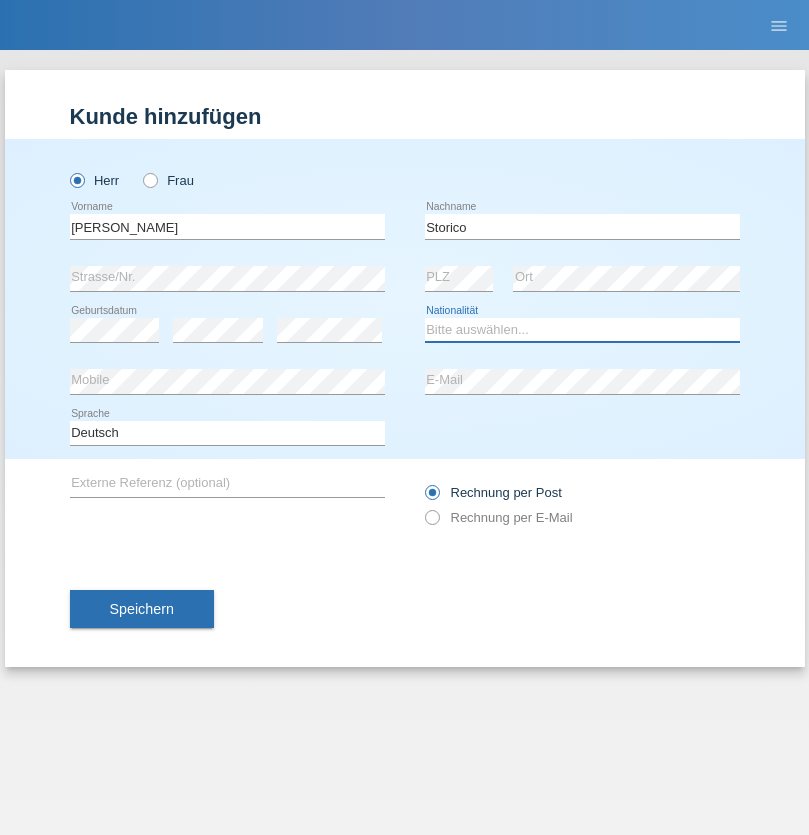 select on "IT" 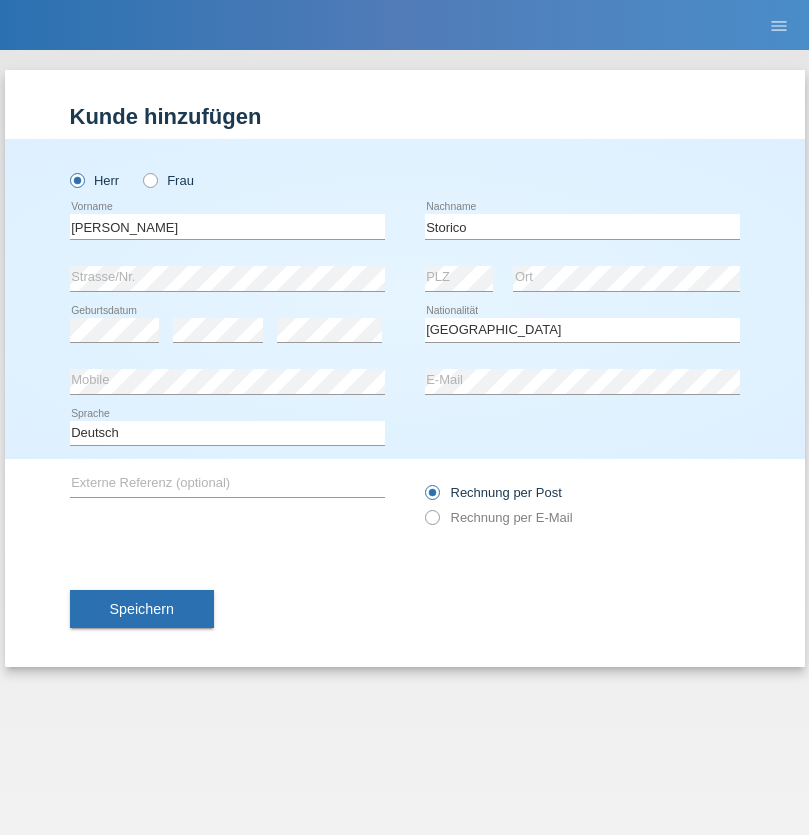 select on "C" 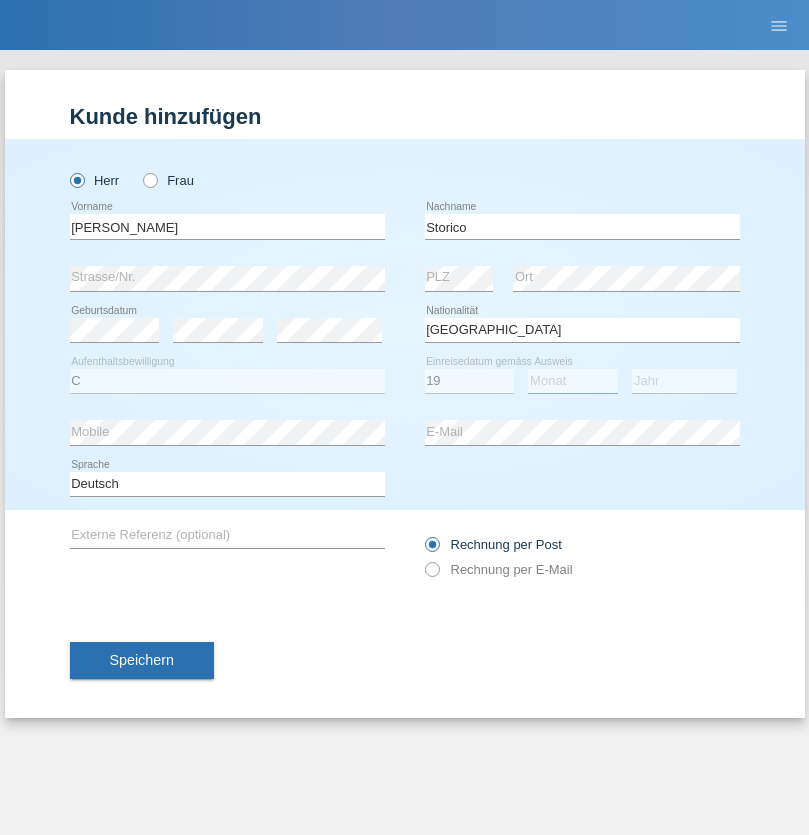 select on "07" 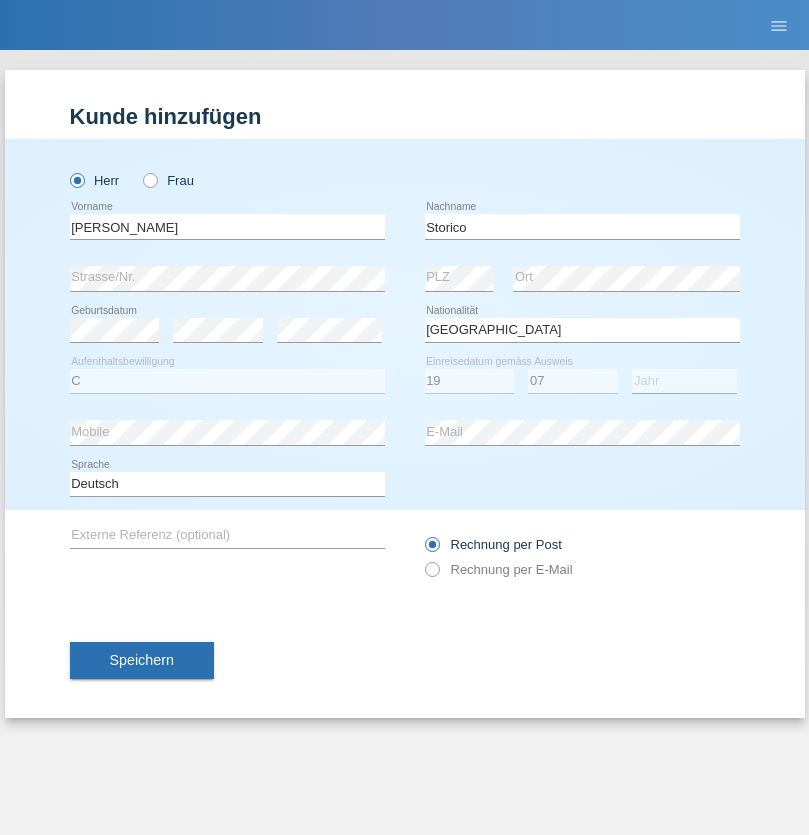select on "2021" 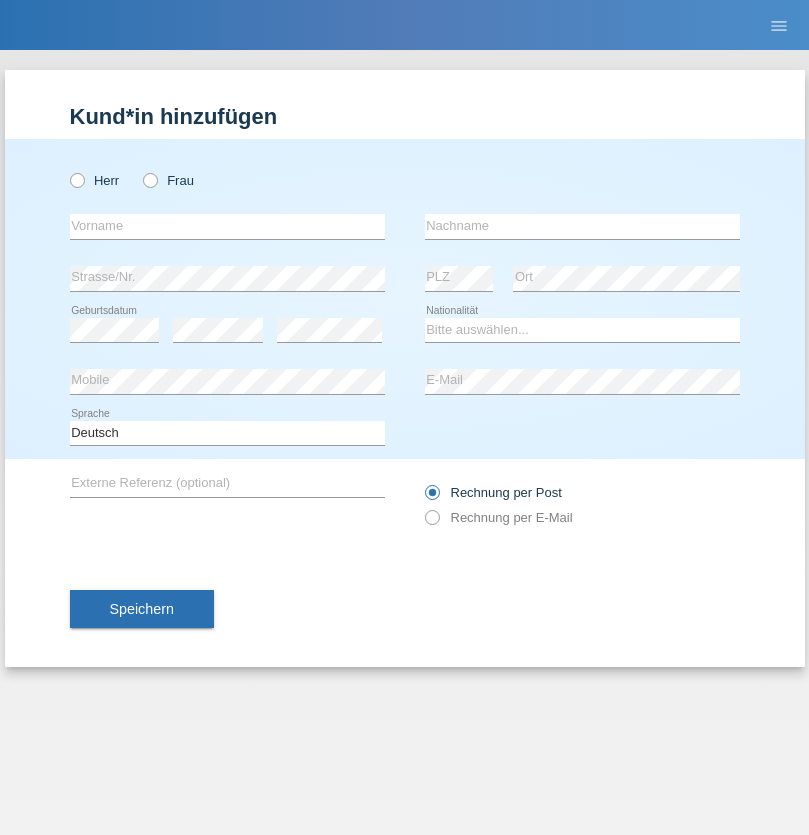 scroll, scrollTop: 0, scrollLeft: 0, axis: both 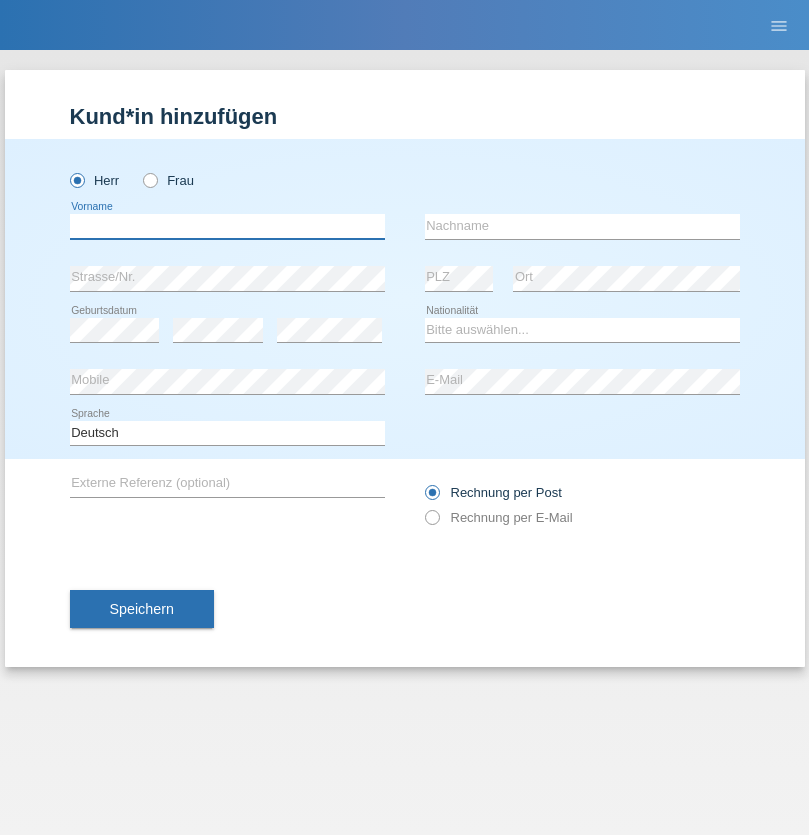 click at bounding box center [227, 226] 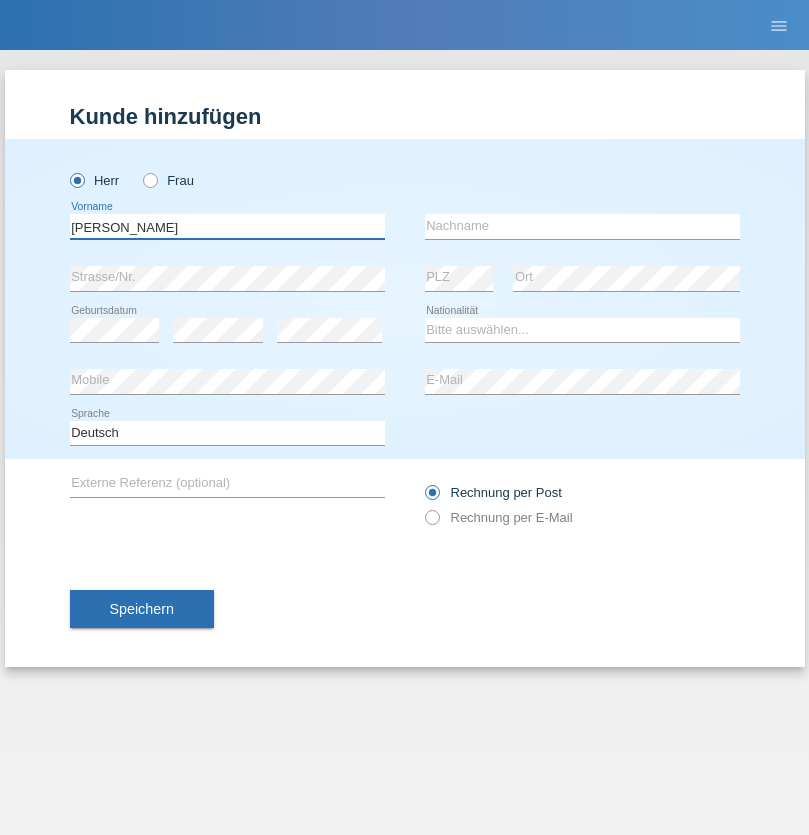 type on "[PERSON_NAME]" 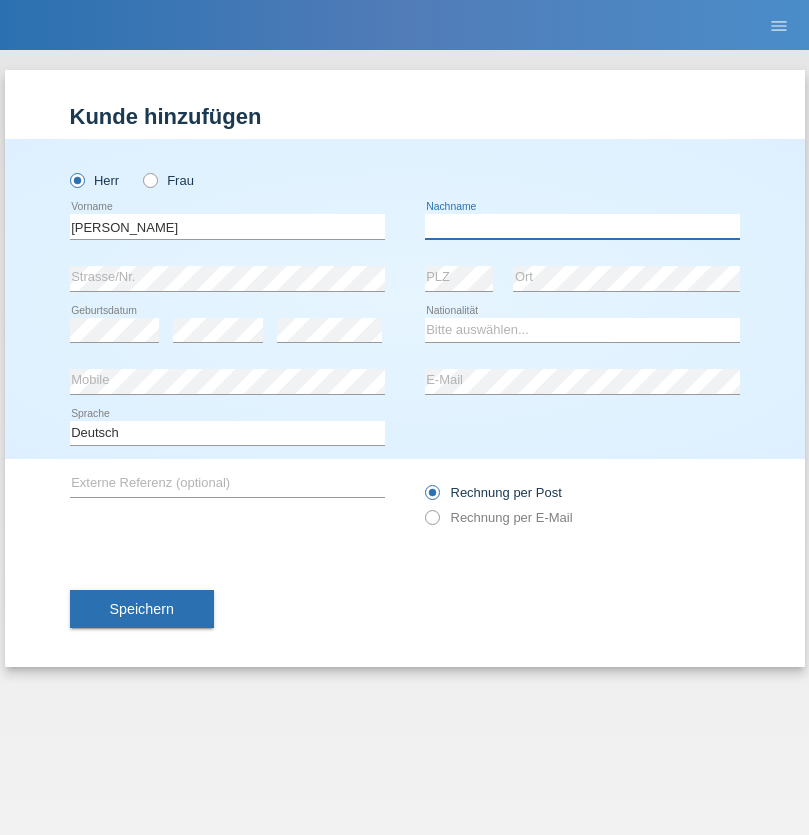 click at bounding box center (582, 226) 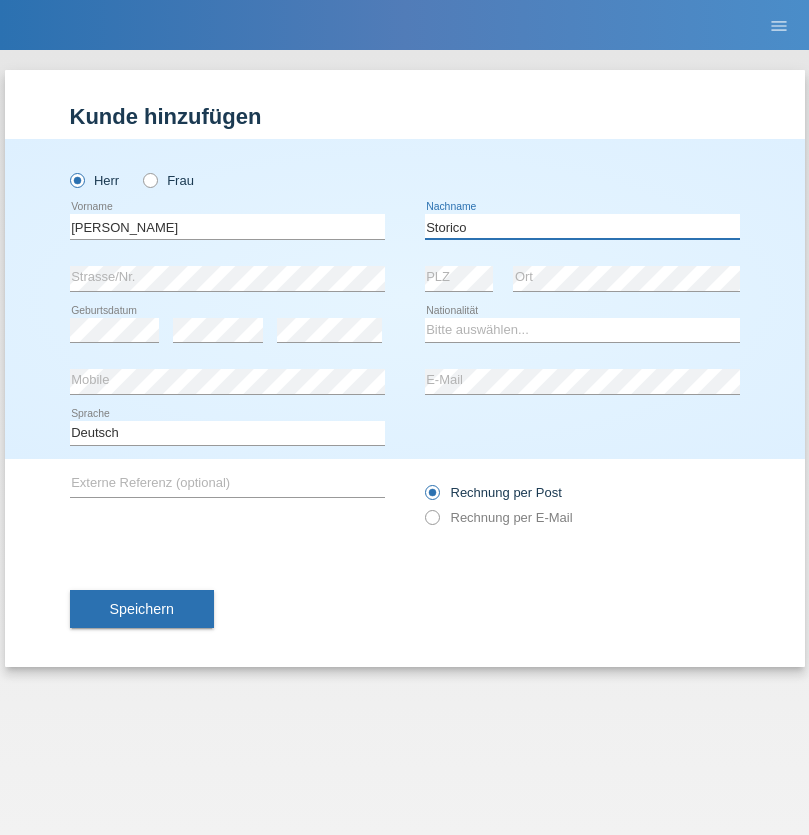 type on "Storico" 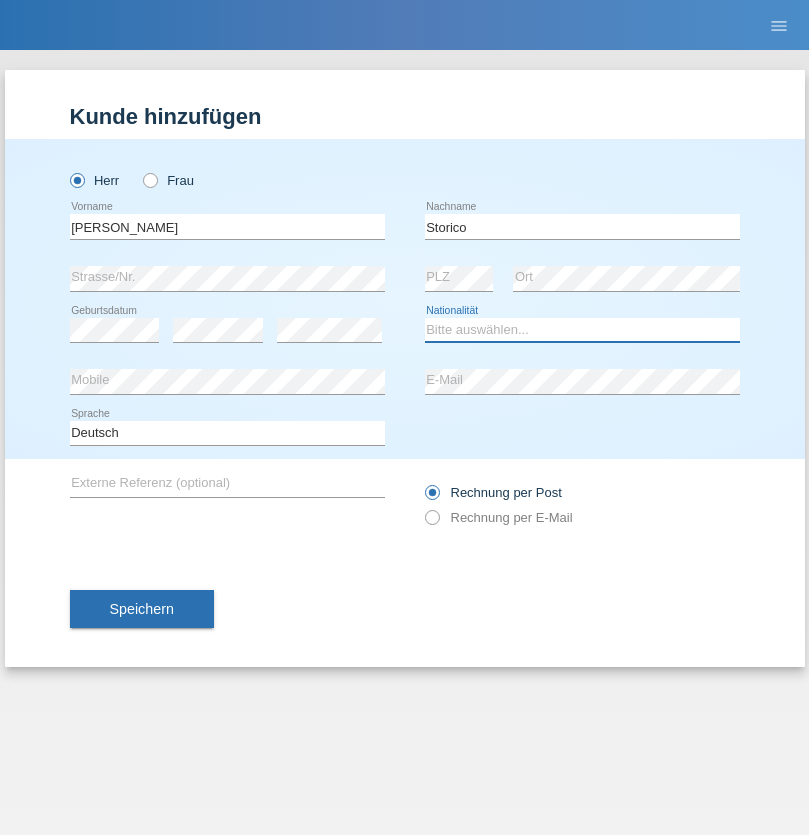 select on "IT" 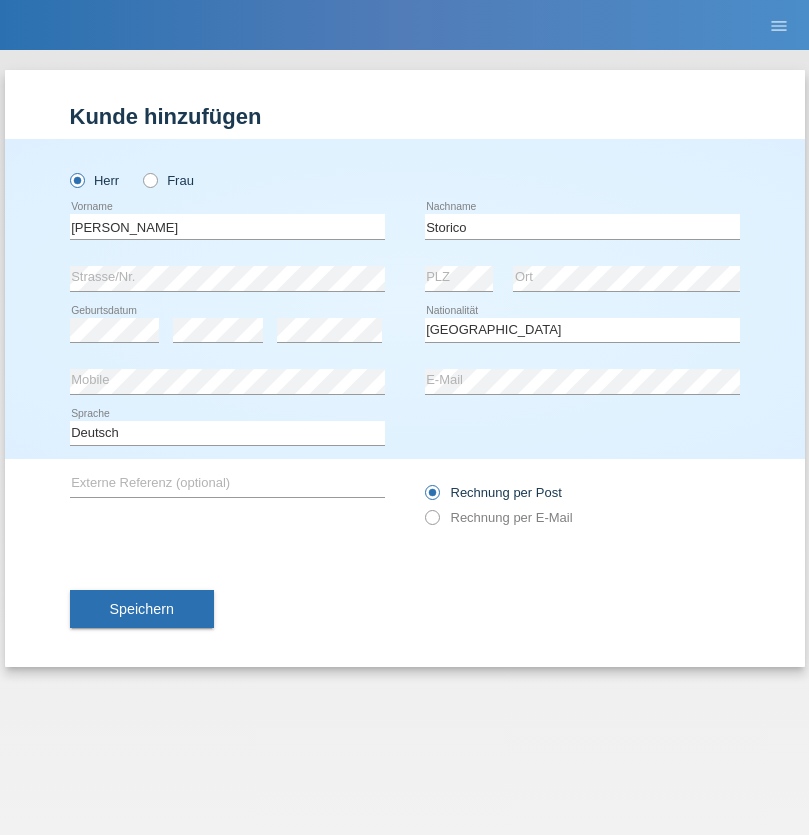 select on "C" 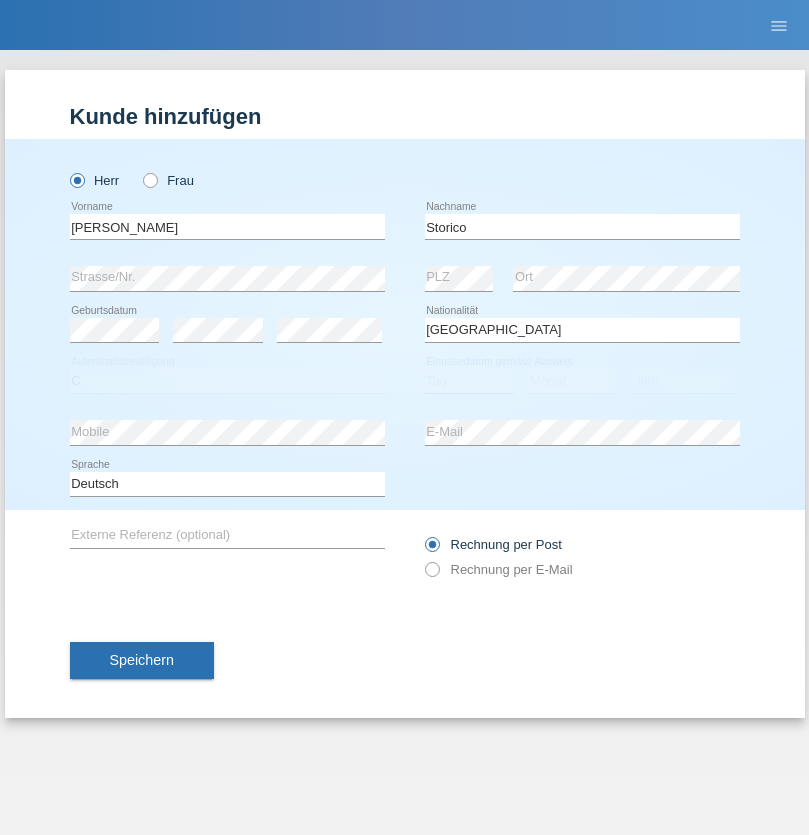 select on "19" 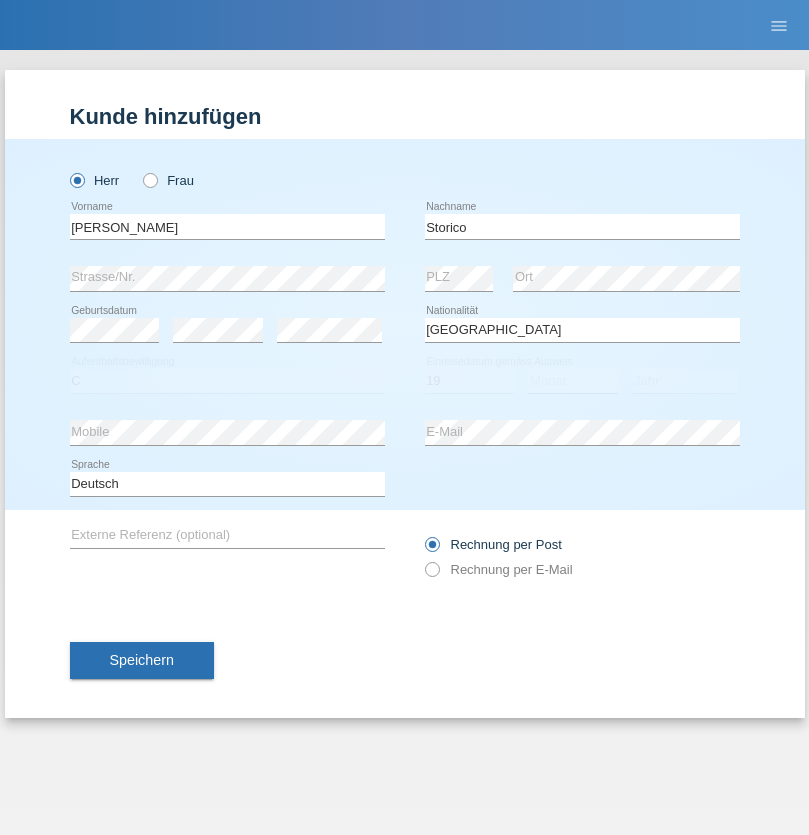 select on "07" 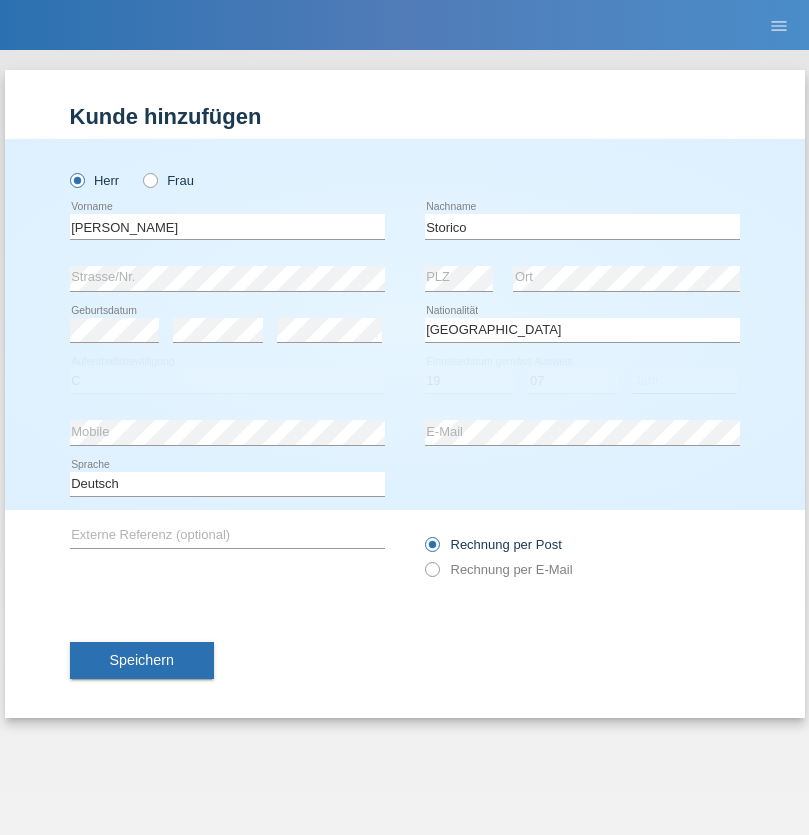 select on "2021" 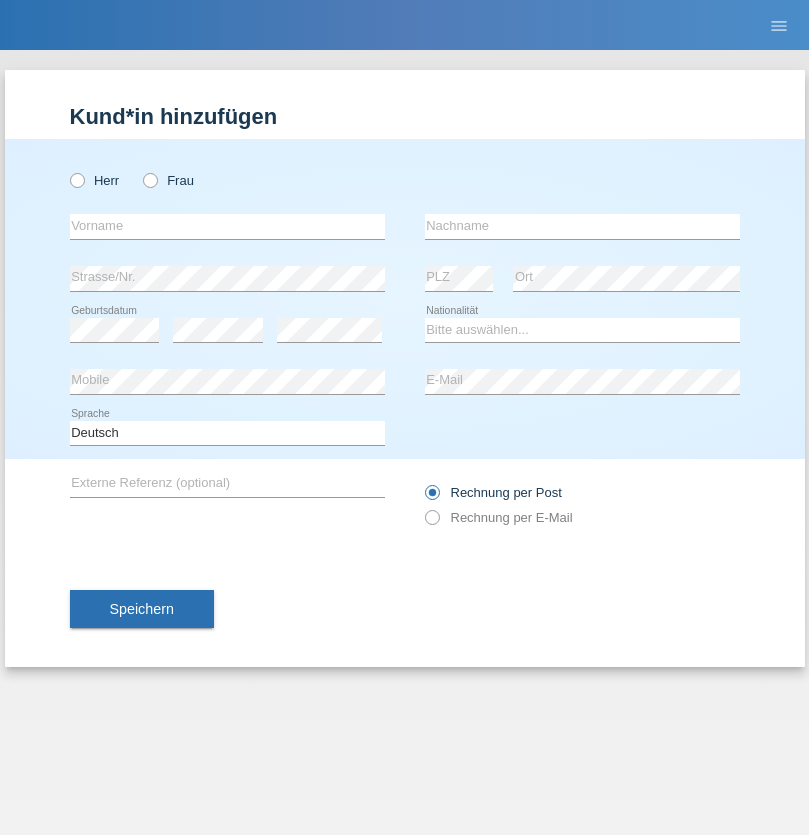 scroll, scrollTop: 0, scrollLeft: 0, axis: both 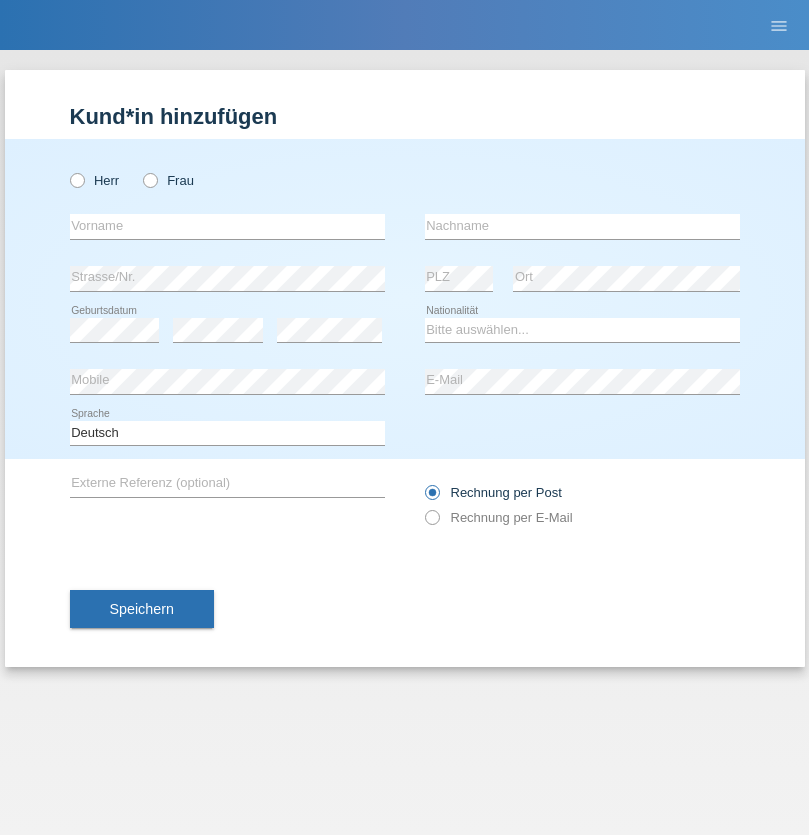 radio on "true" 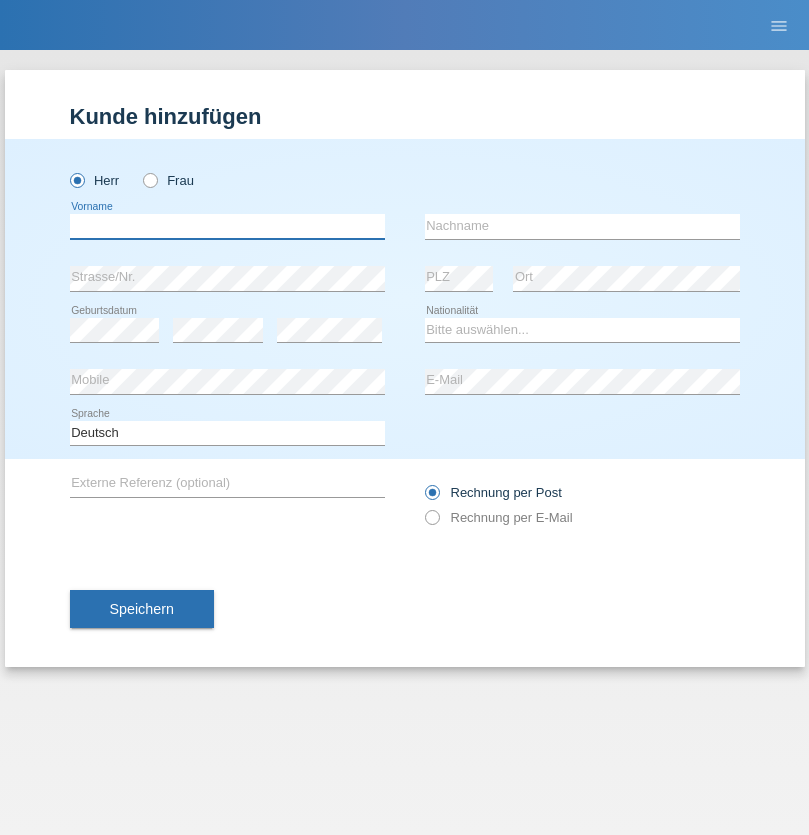 click at bounding box center (227, 226) 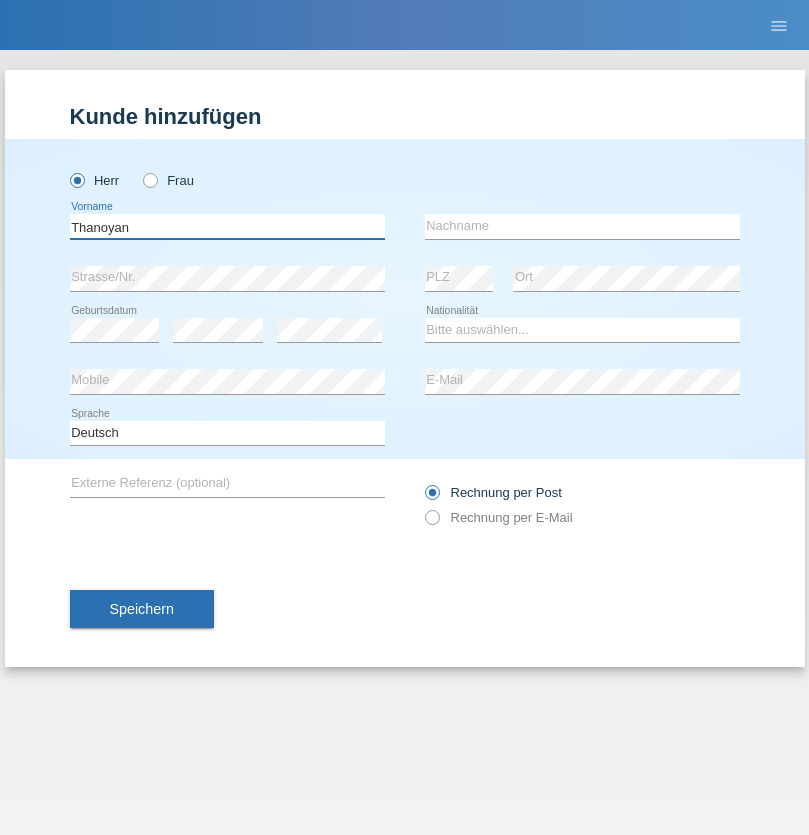 type on "Thanoyan" 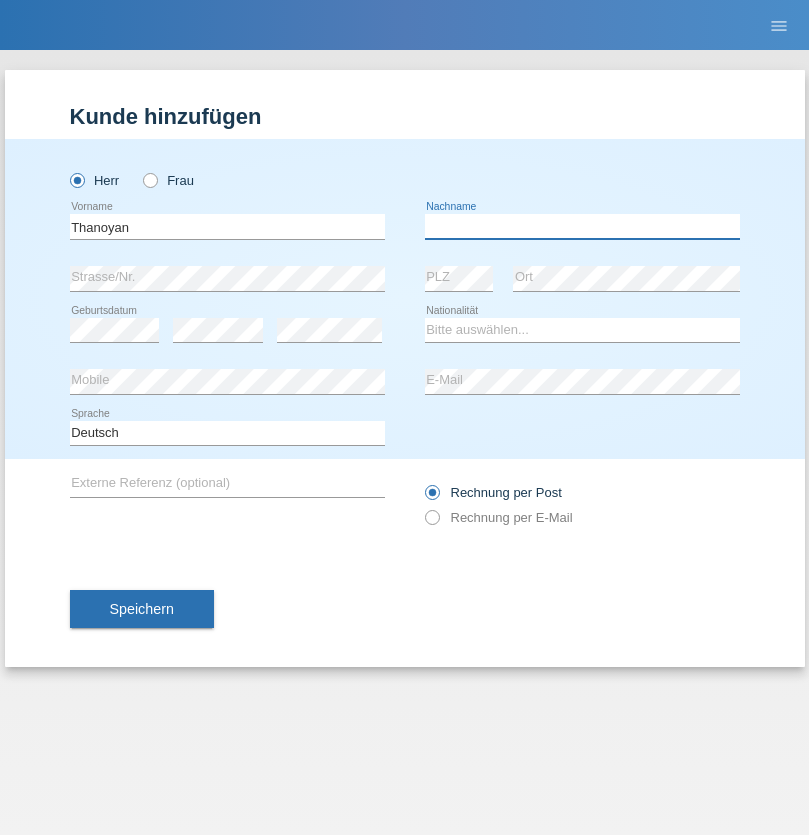 click at bounding box center (582, 226) 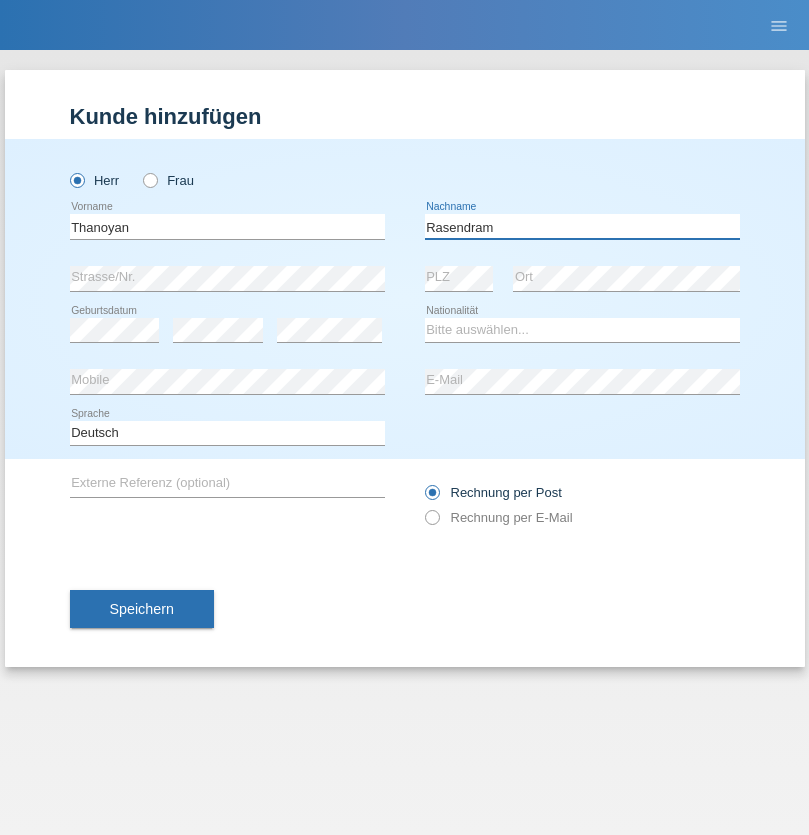 type on "Rasendram" 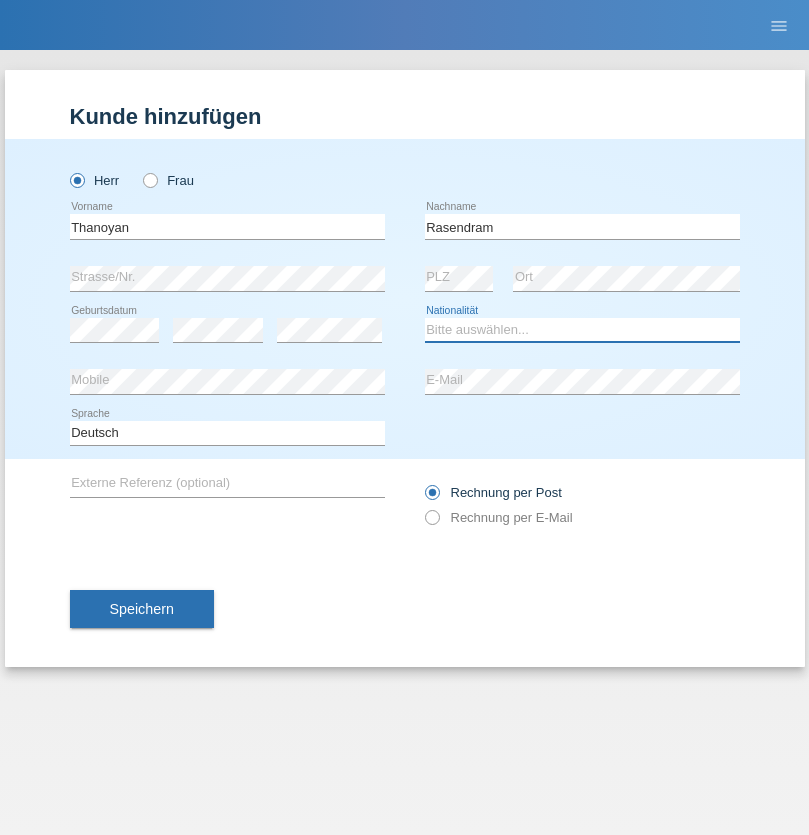 select on "LK" 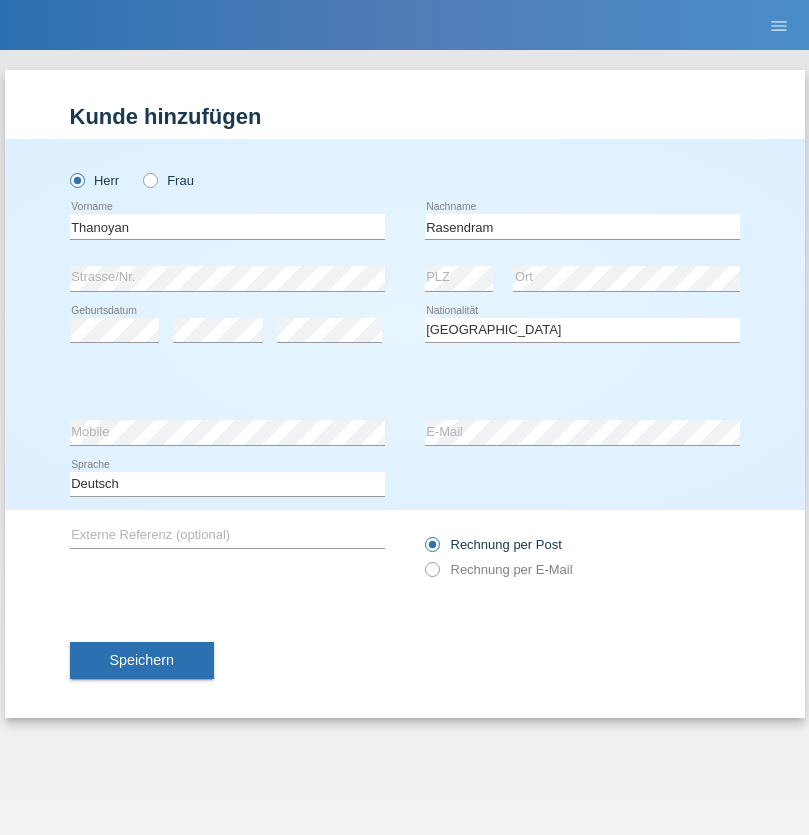 select on "C" 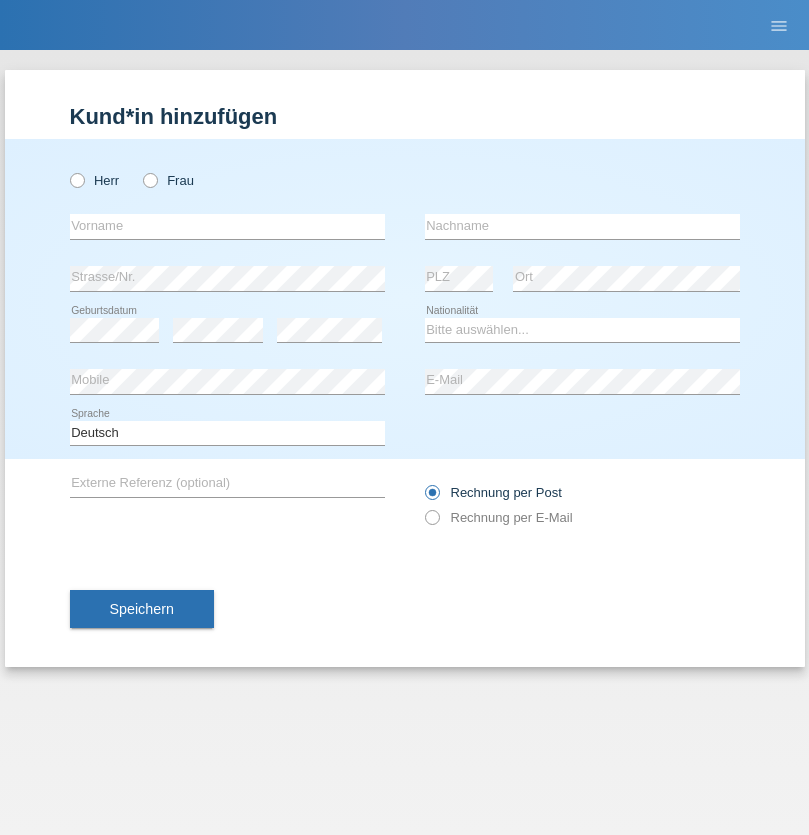scroll, scrollTop: 0, scrollLeft: 0, axis: both 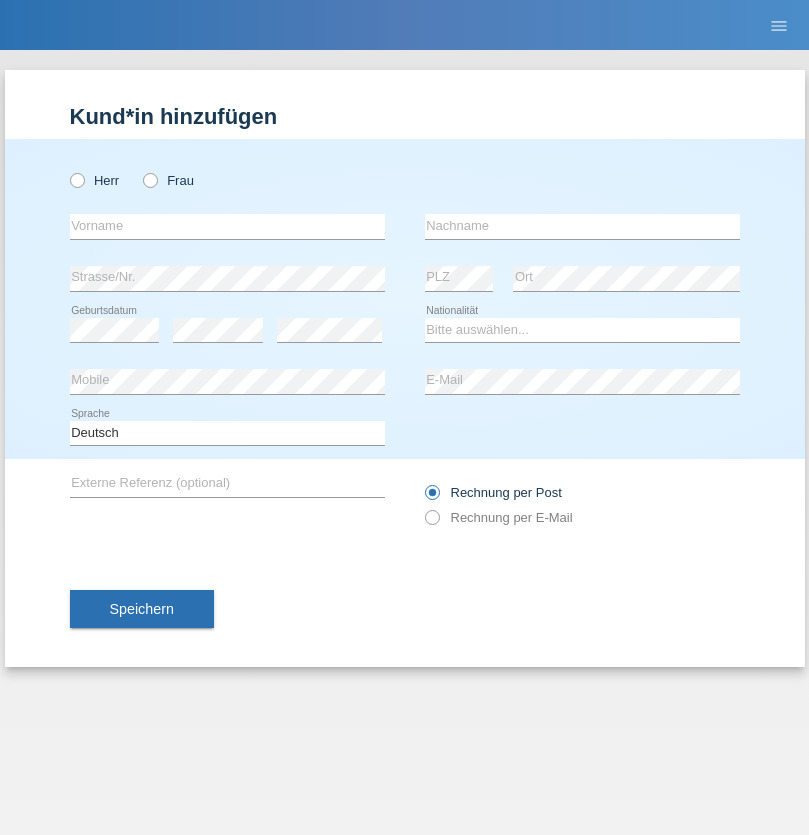 radio on "true" 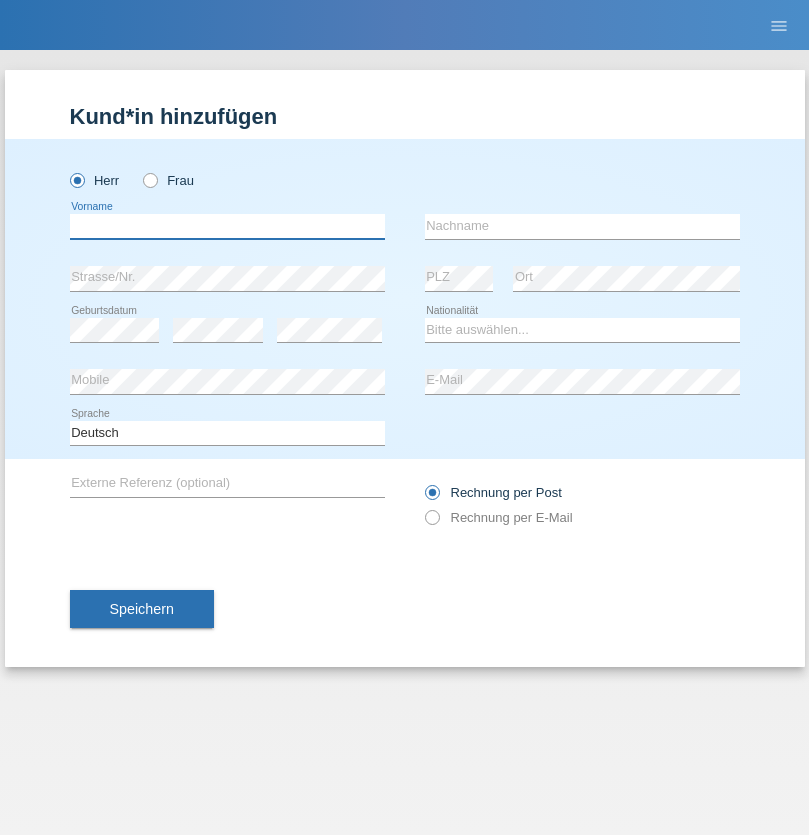 click at bounding box center [227, 226] 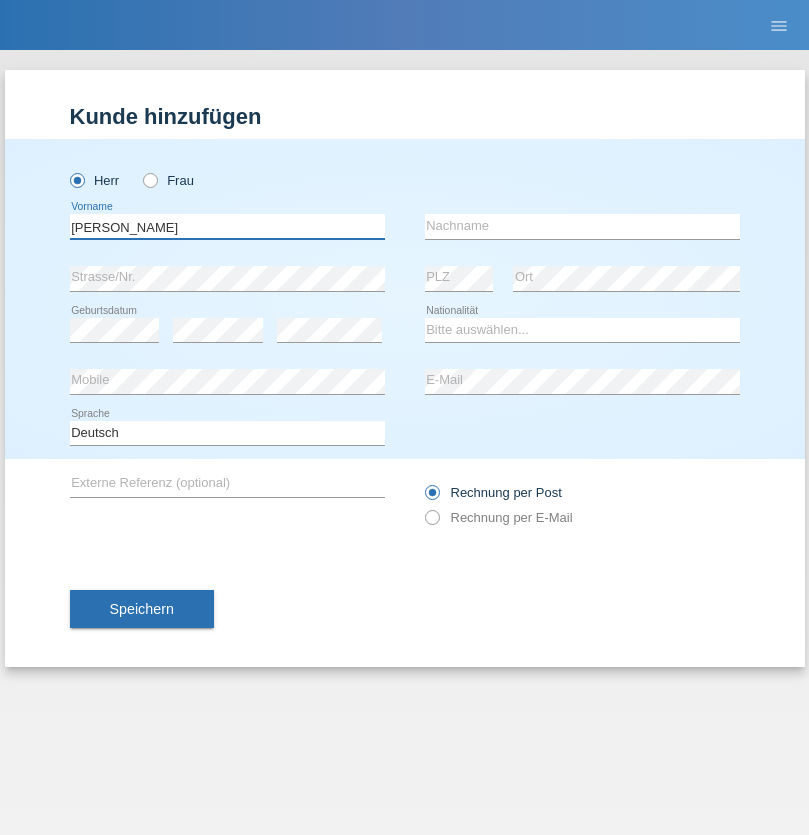 type on "Slawomir" 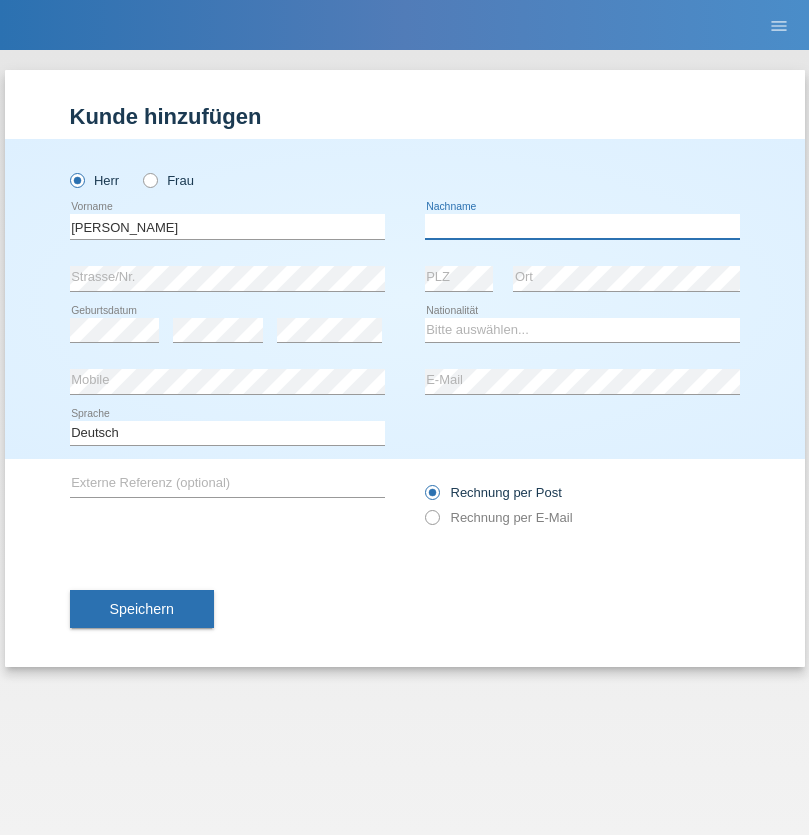 click at bounding box center [582, 226] 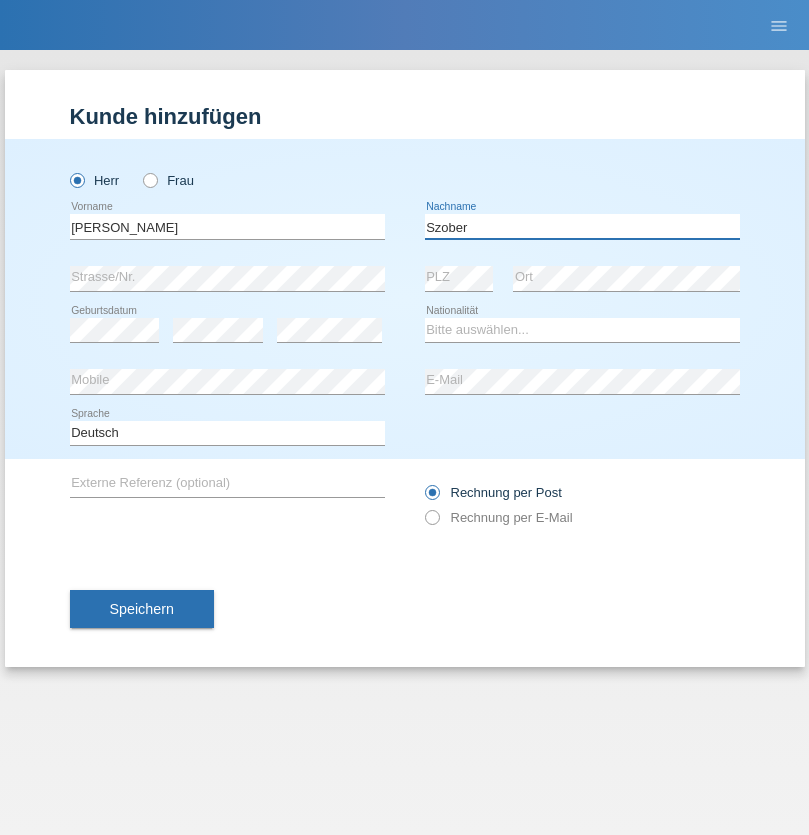 type on "Szober" 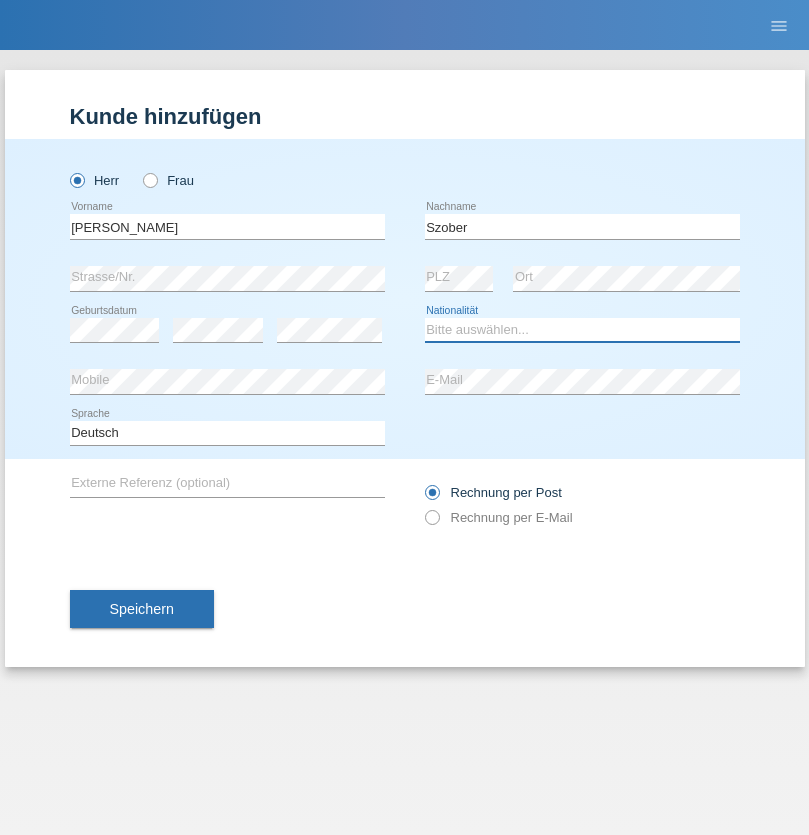 select on "PL" 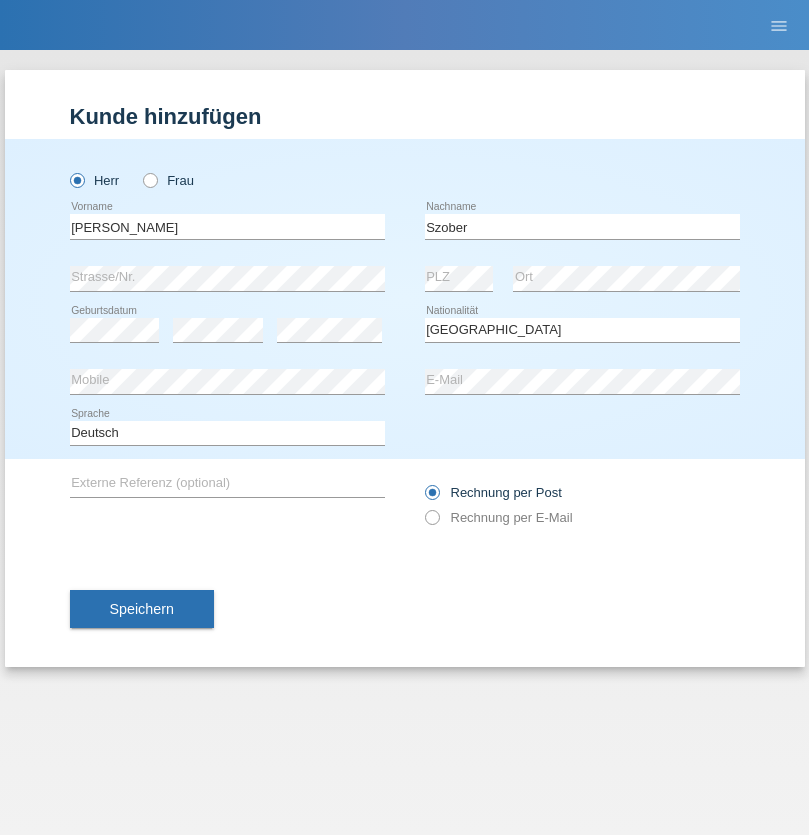 select on "C" 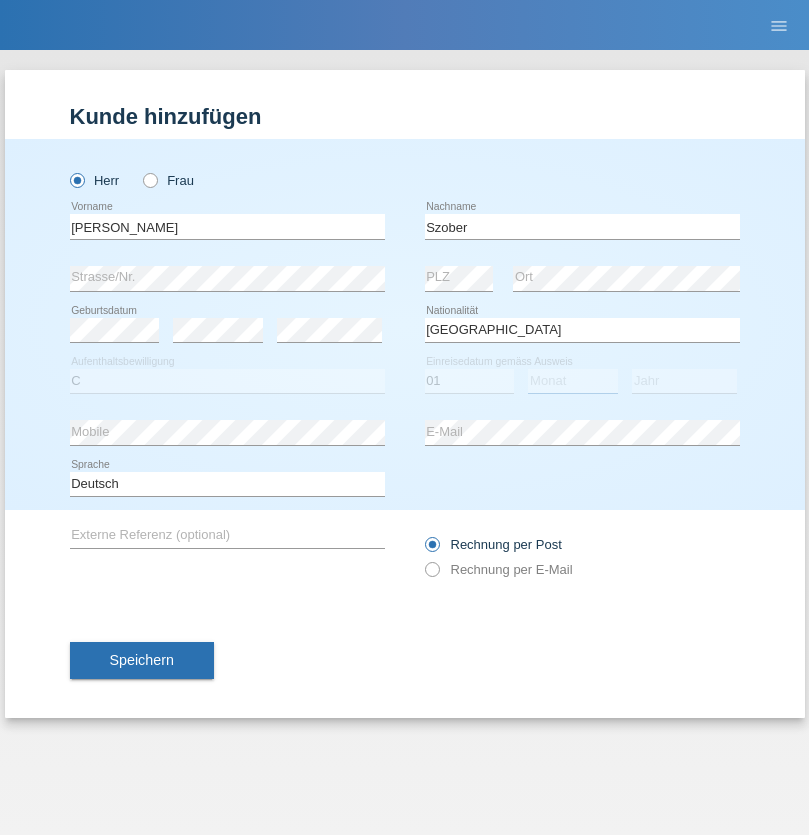 select on "05" 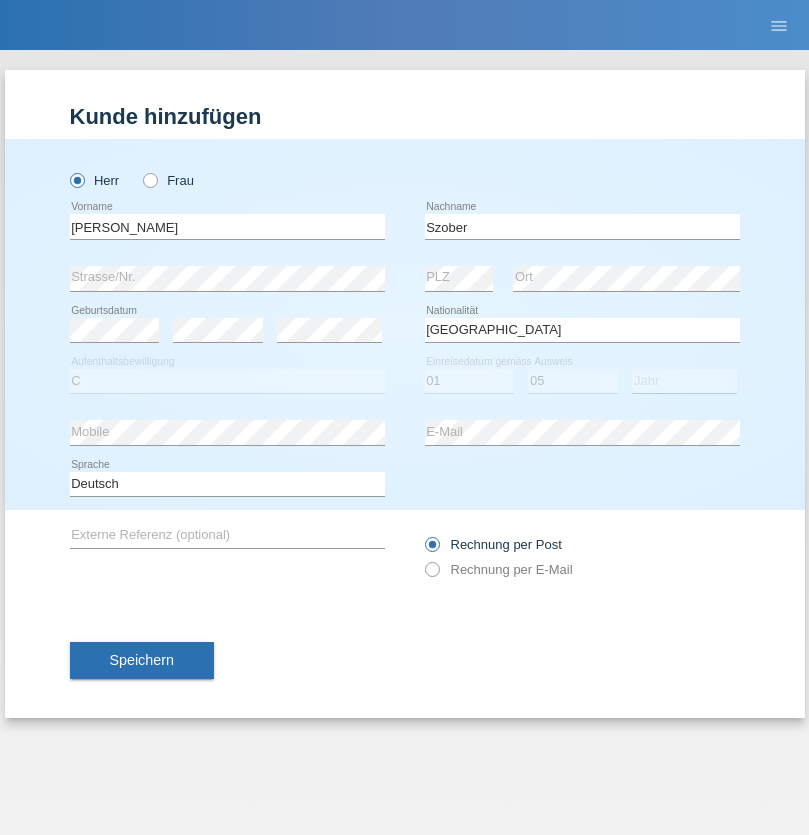 select on "2021" 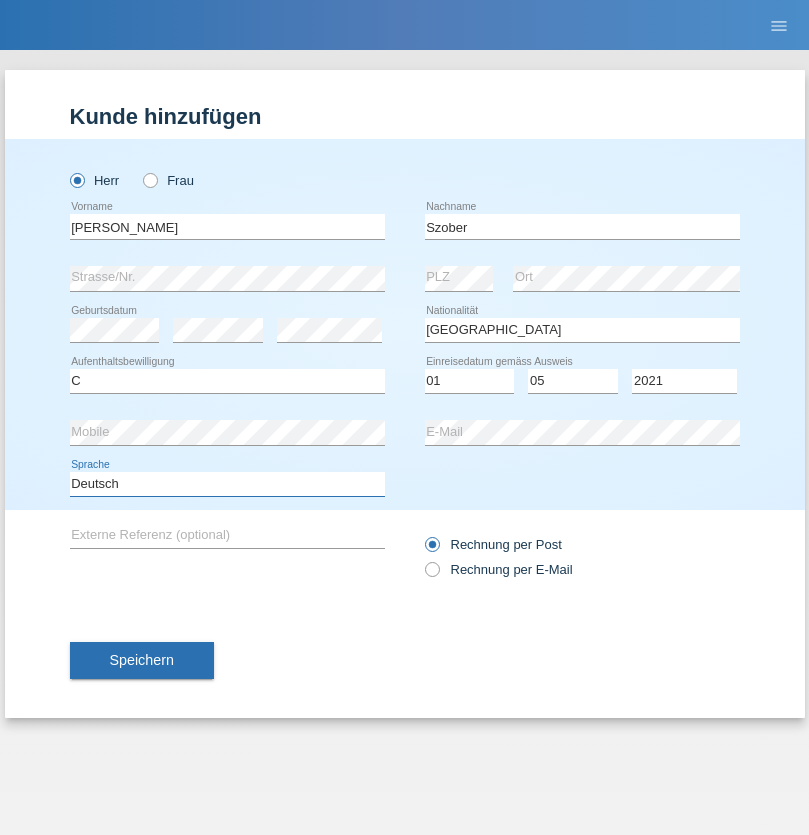 select on "en" 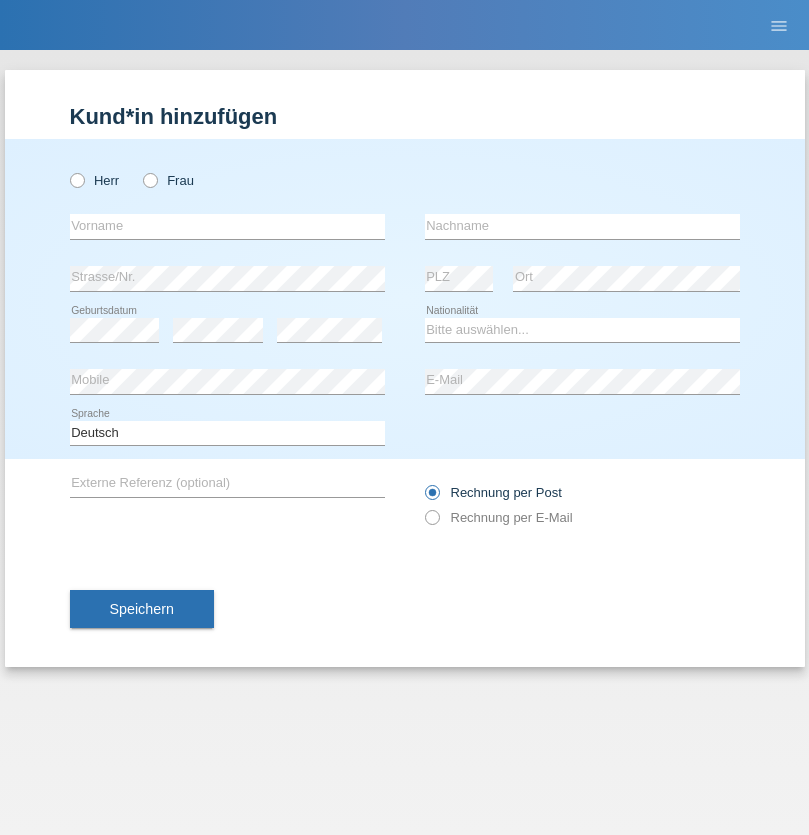 scroll, scrollTop: 0, scrollLeft: 0, axis: both 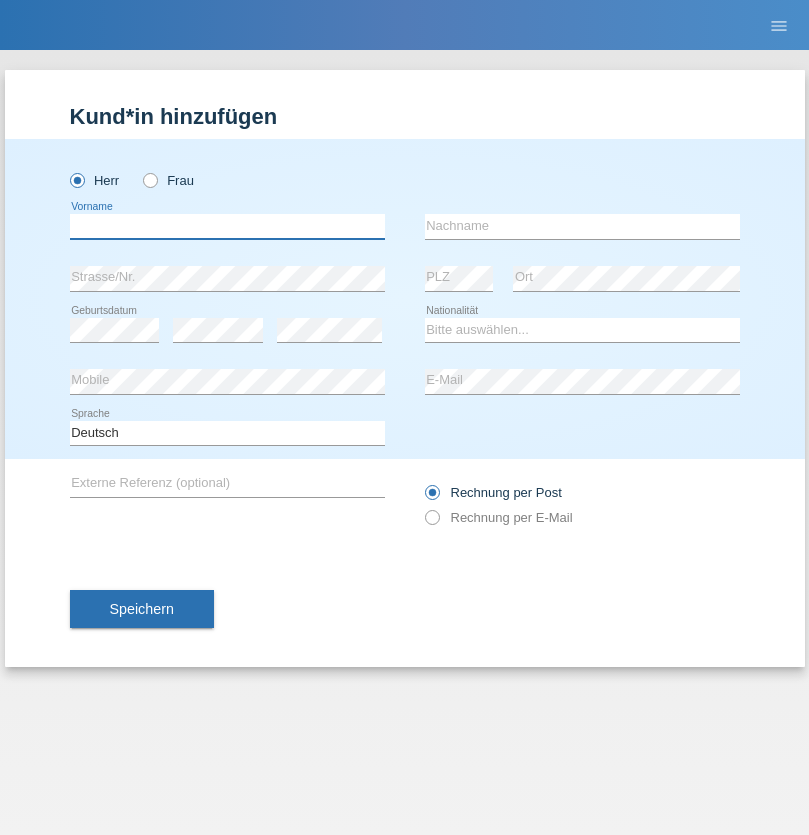 click at bounding box center (227, 226) 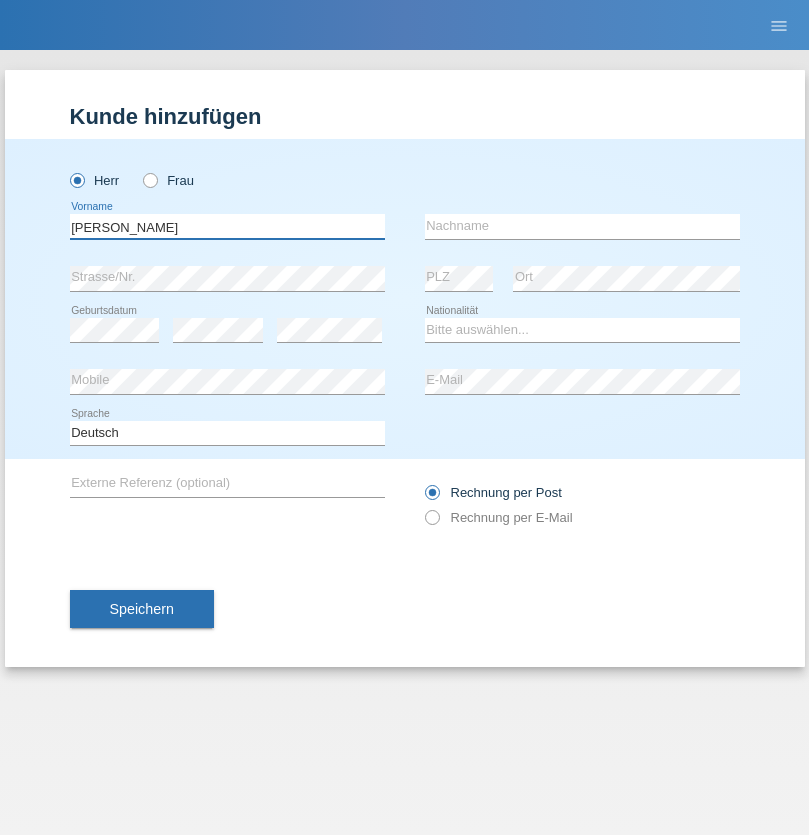 type on "[PERSON_NAME]" 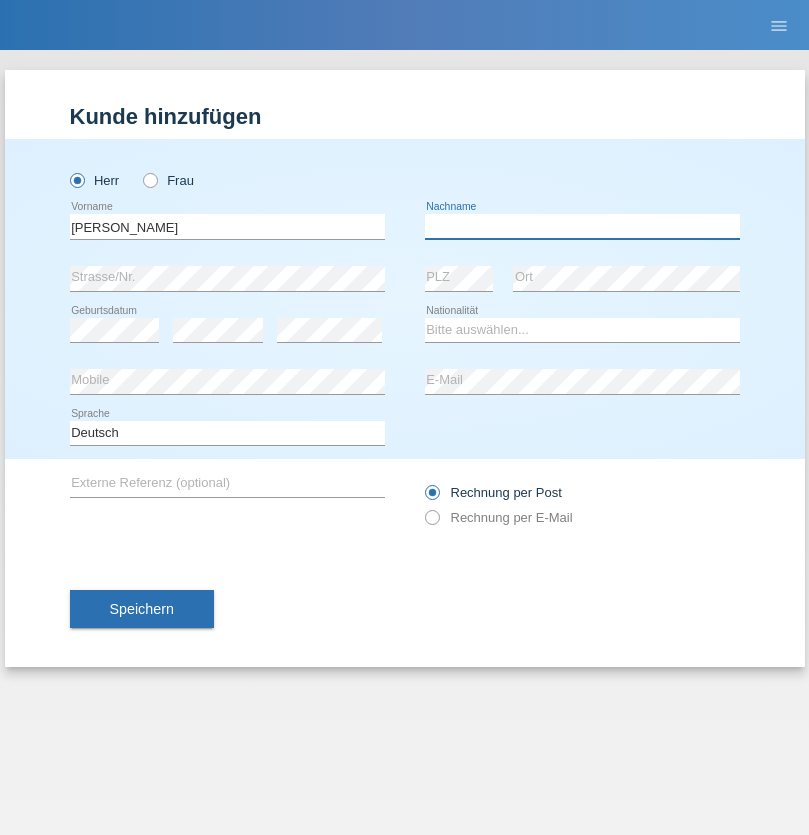 click at bounding box center [582, 226] 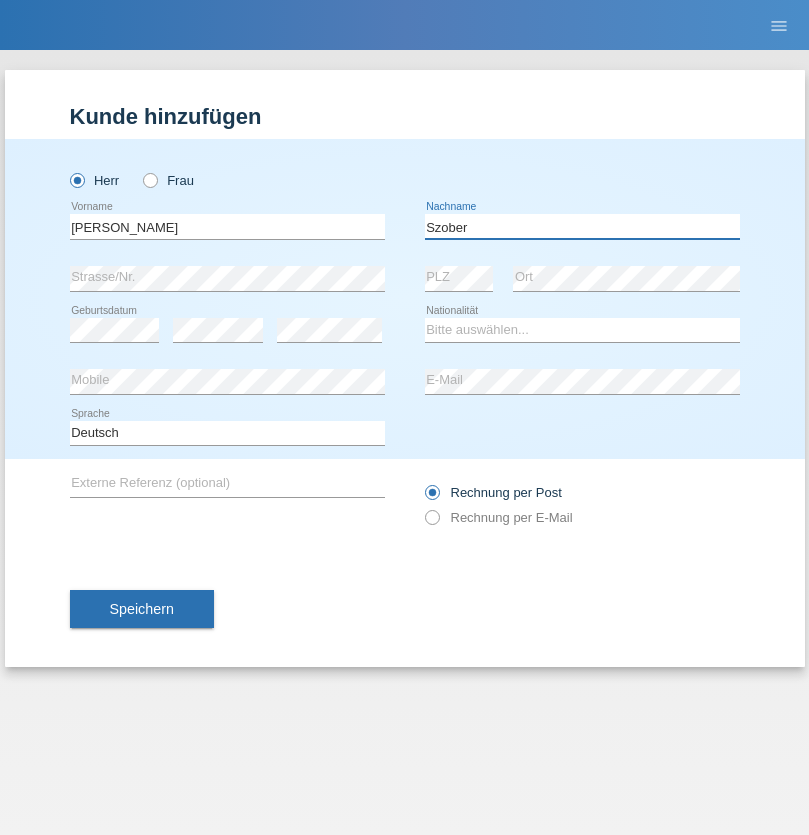 type on "Szober" 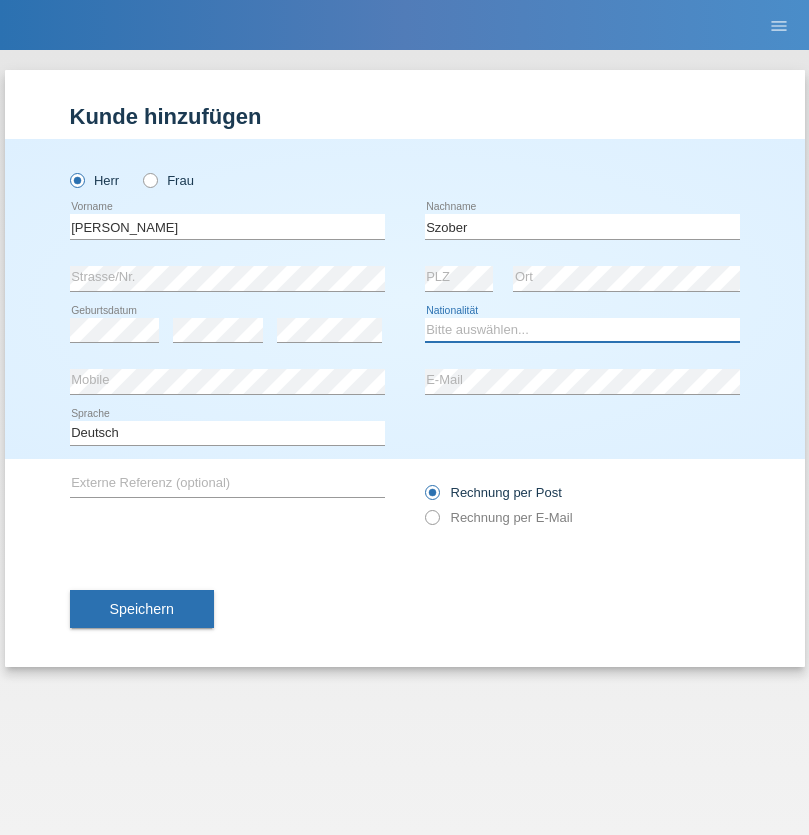 select on "PL" 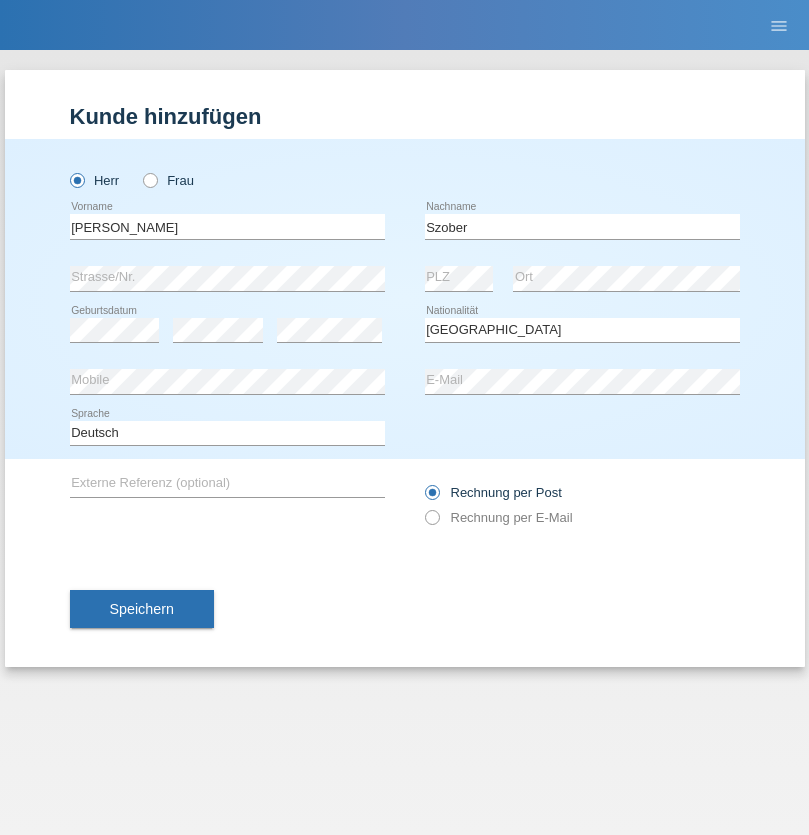 select on "C" 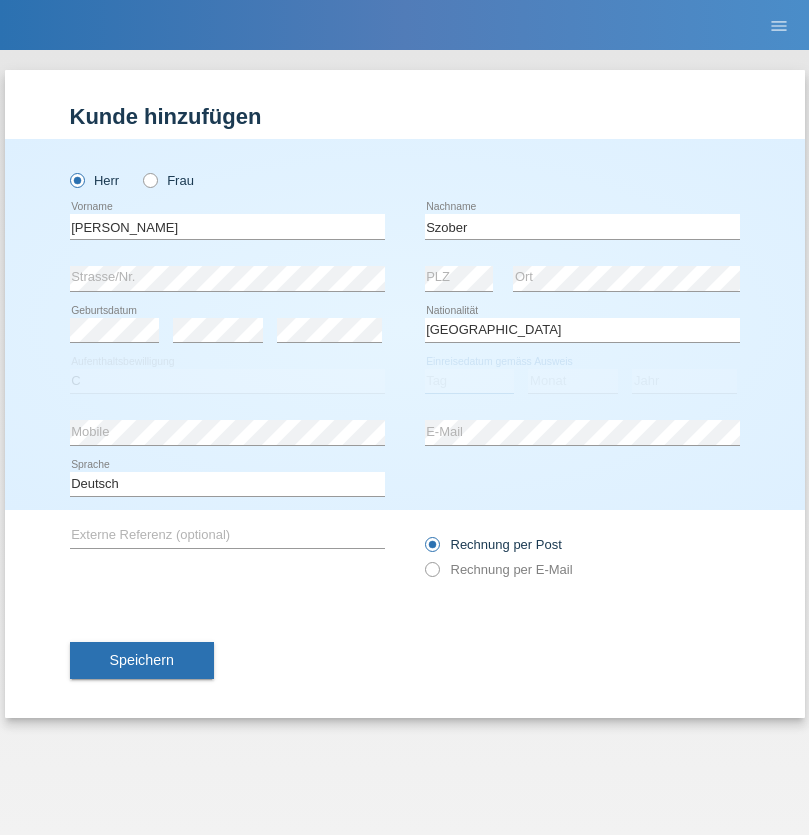 select on "01" 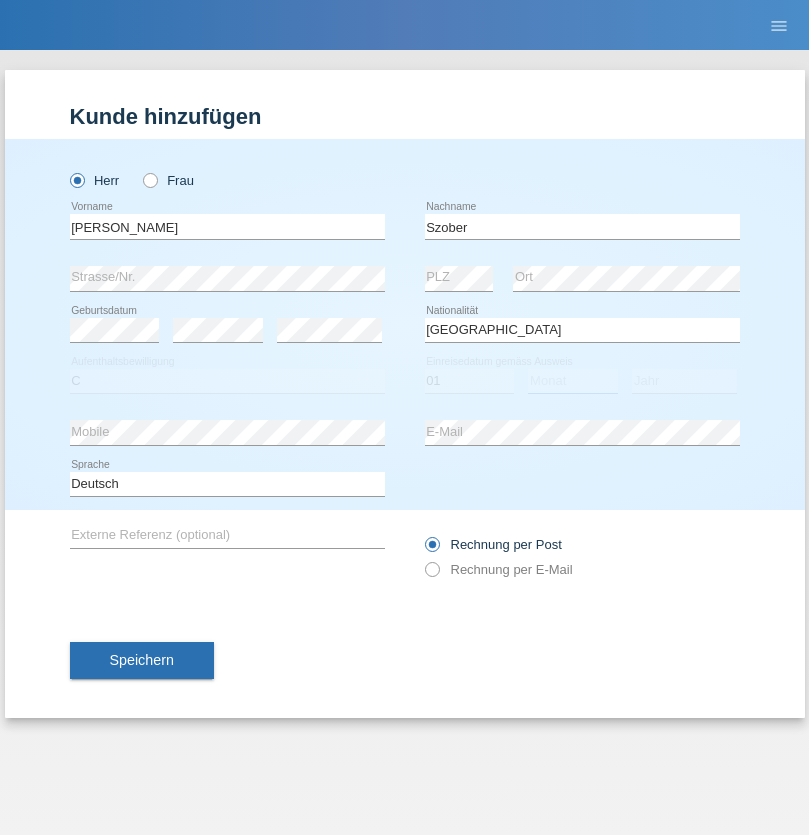 select on "05" 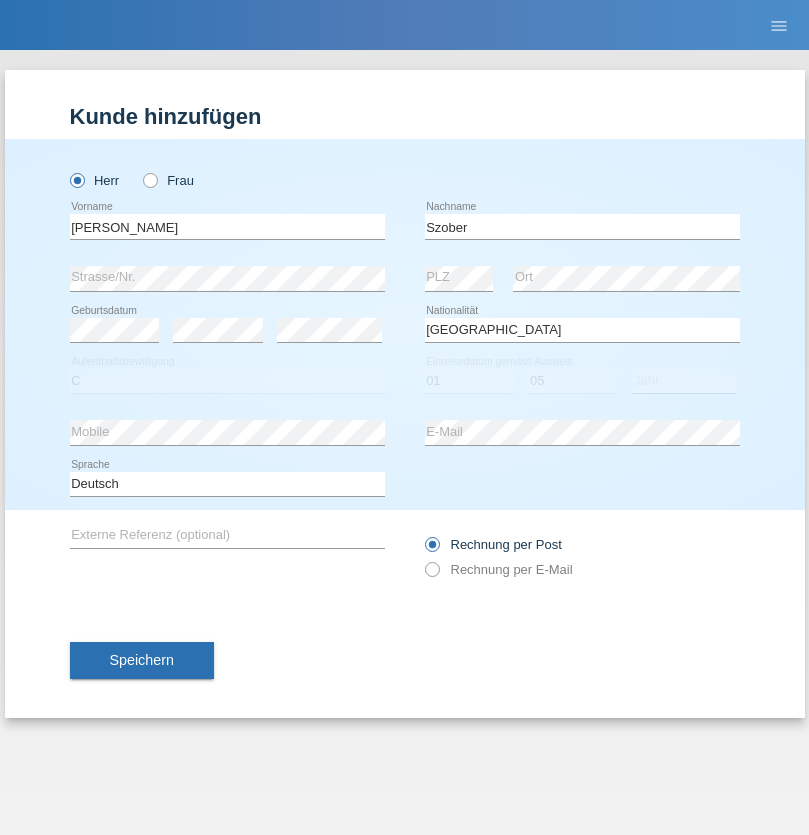 select on "2021" 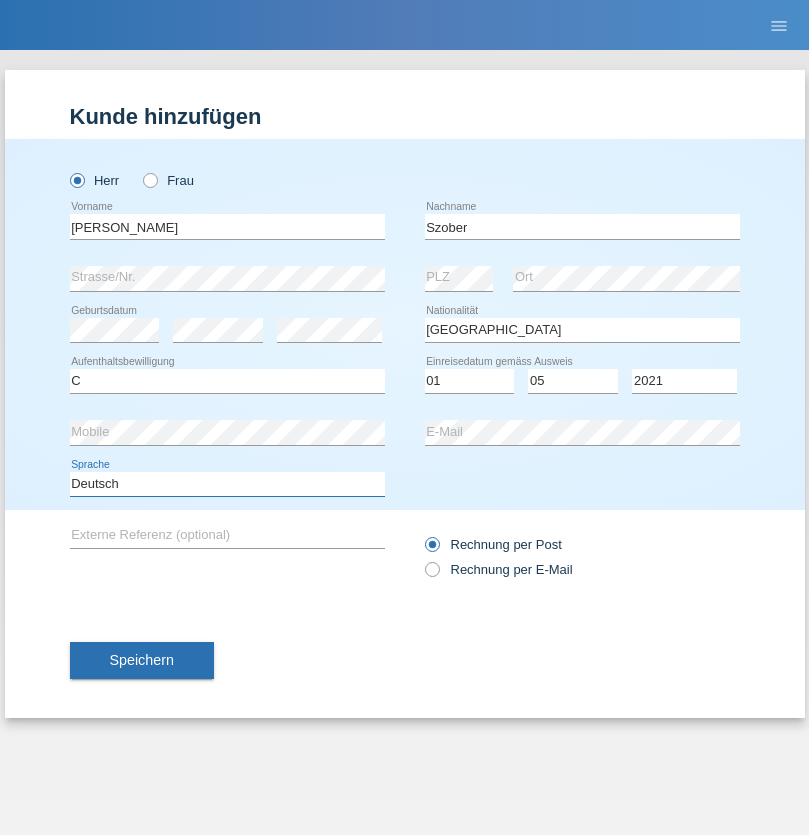 select on "en" 